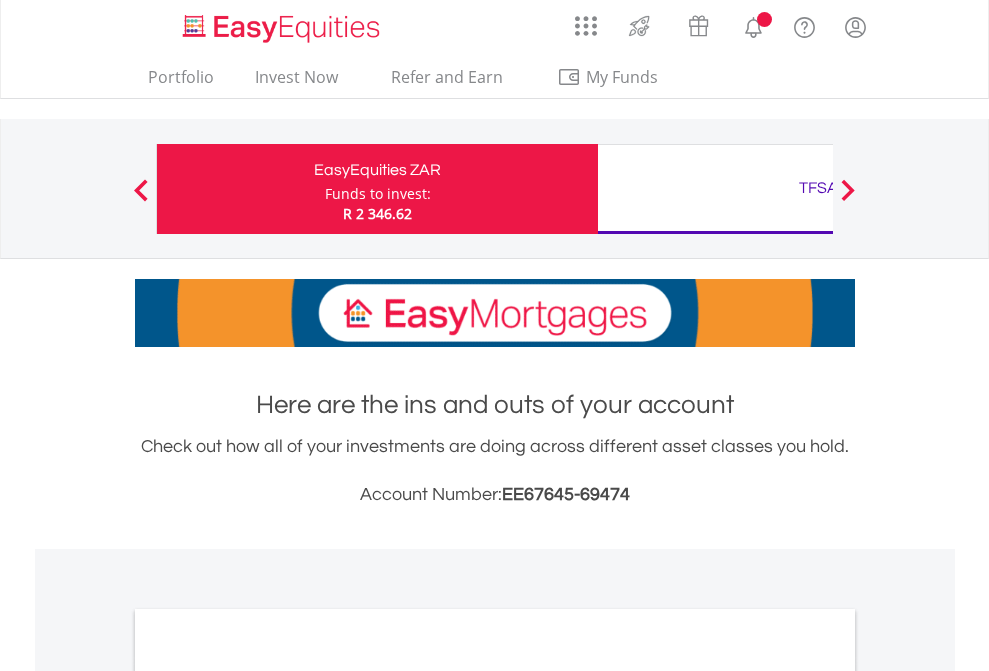 scroll, scrollTop: 0, scrollLeft: 0, axis: both 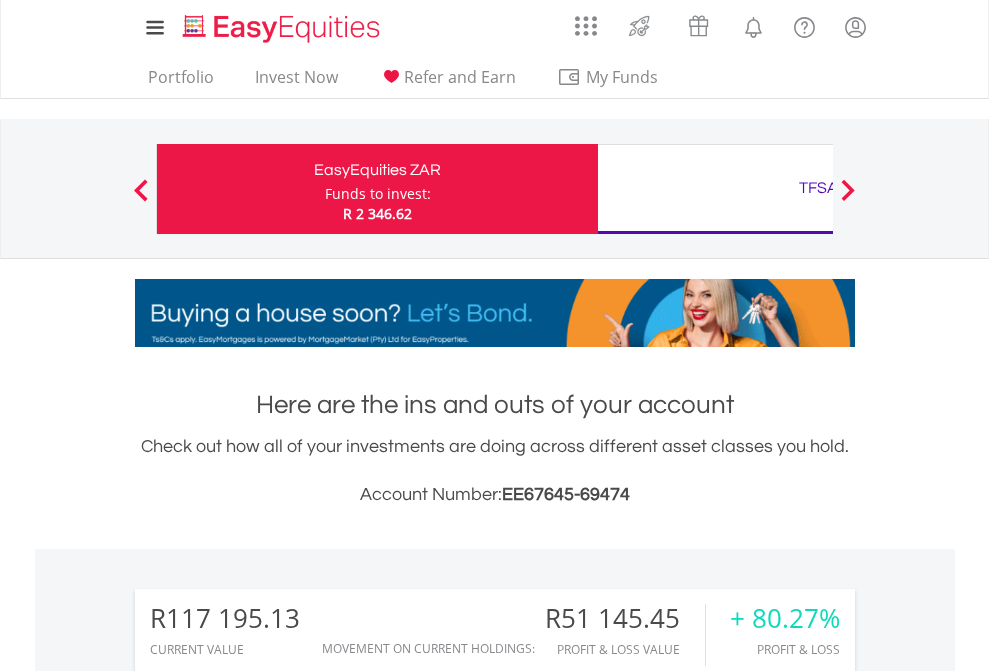 click on "Funds to invest:" at bounding box center [378, 194] 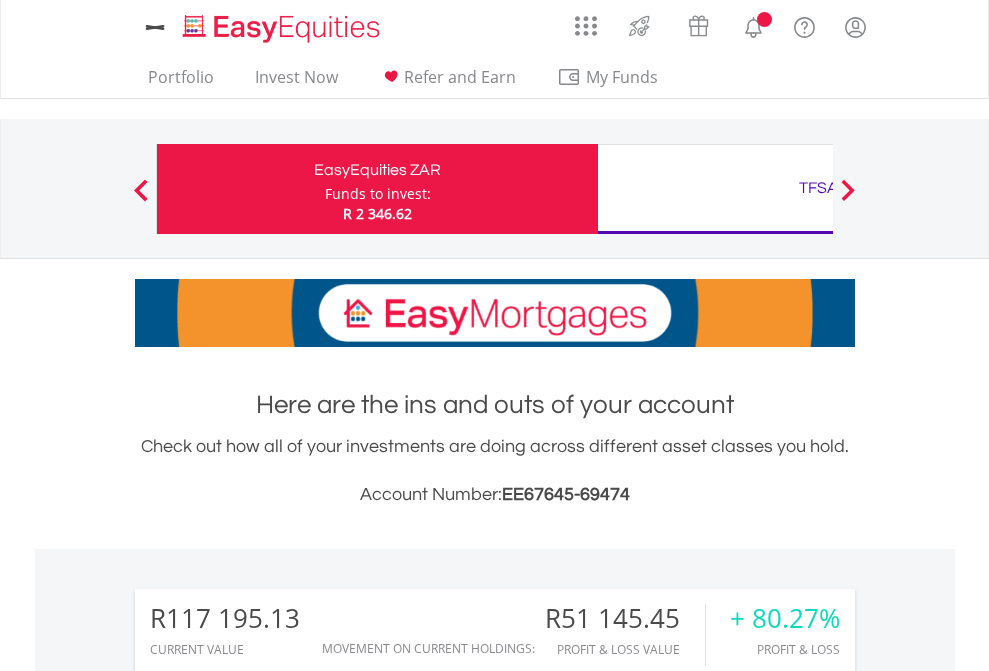 scroll, scrollTop: 0, scrollLeft: 0, axis: both 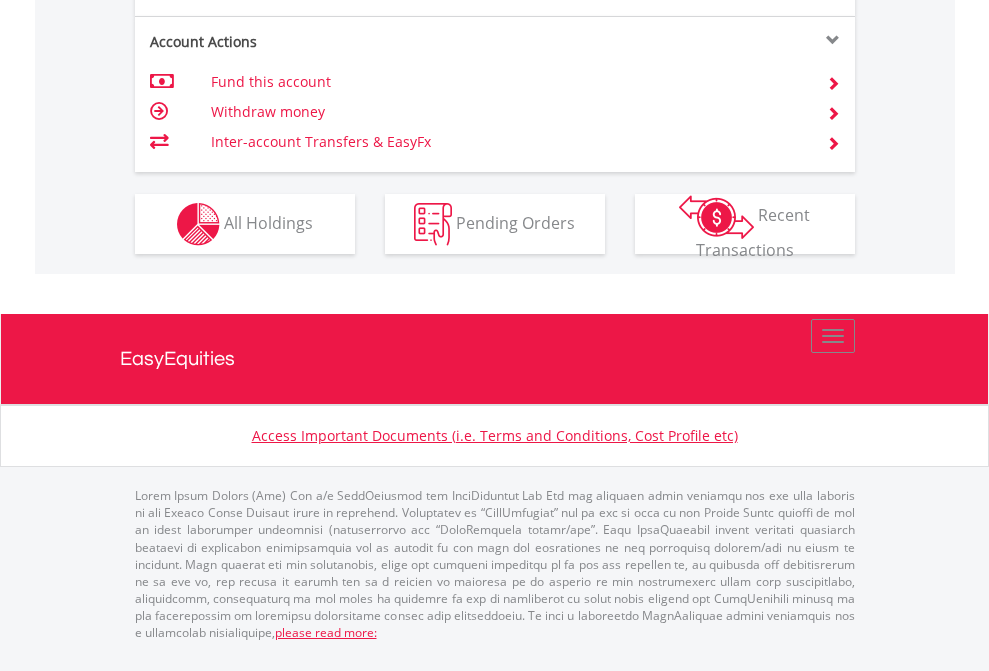 click on "Investment types" at bounding box center (706, -337) 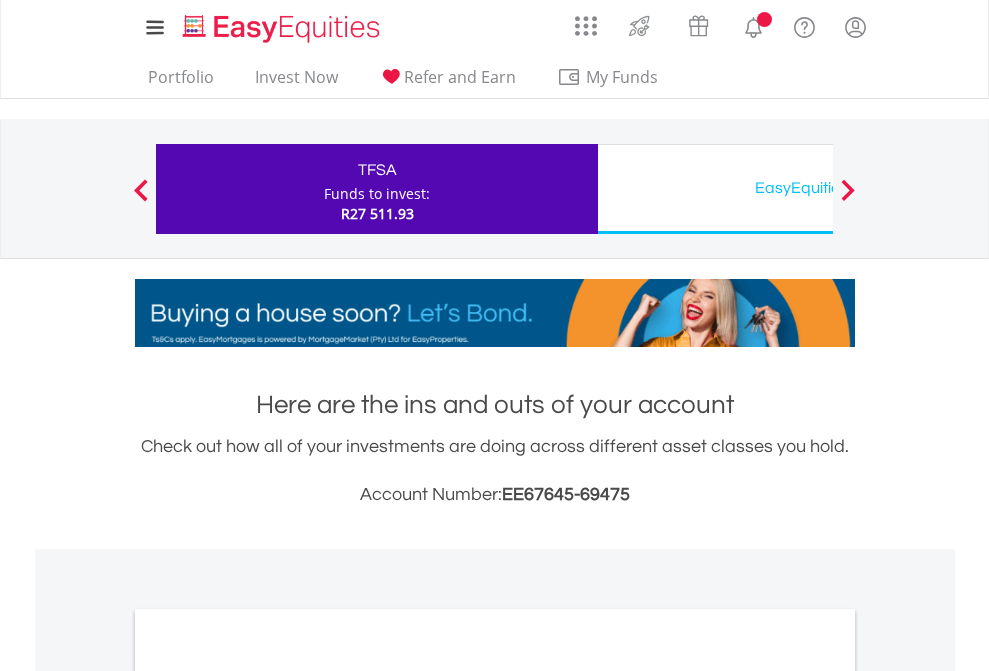 scroll, scrollTop: 0, scrollLeft: 0, axis: both 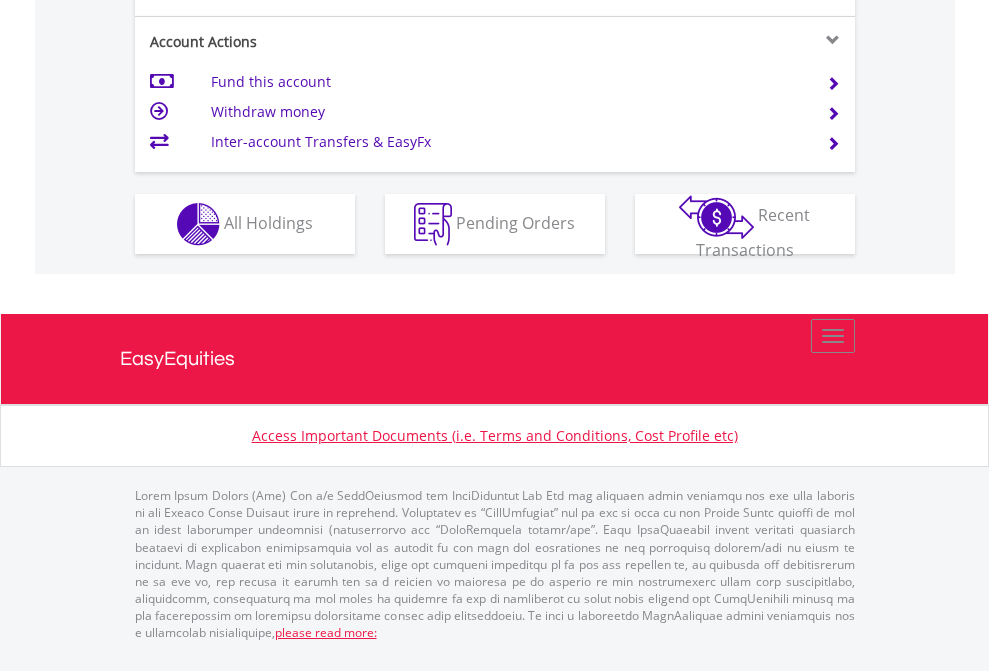 click on "Investment types" at bounding box center (706, -337) 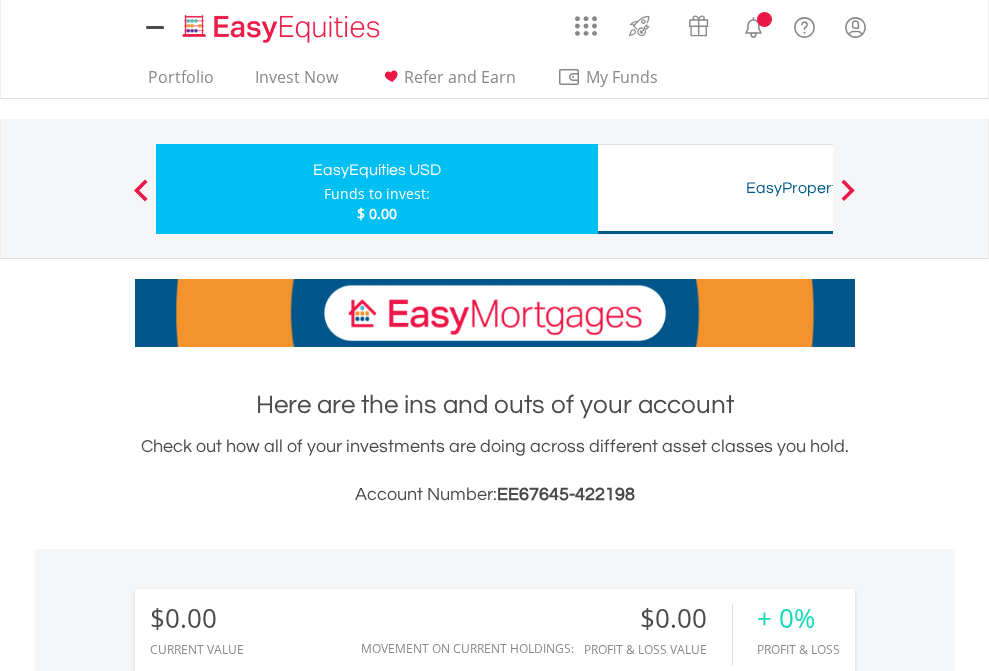 scroll, scrollTop: 0, scrollLeft: 0, axis: both 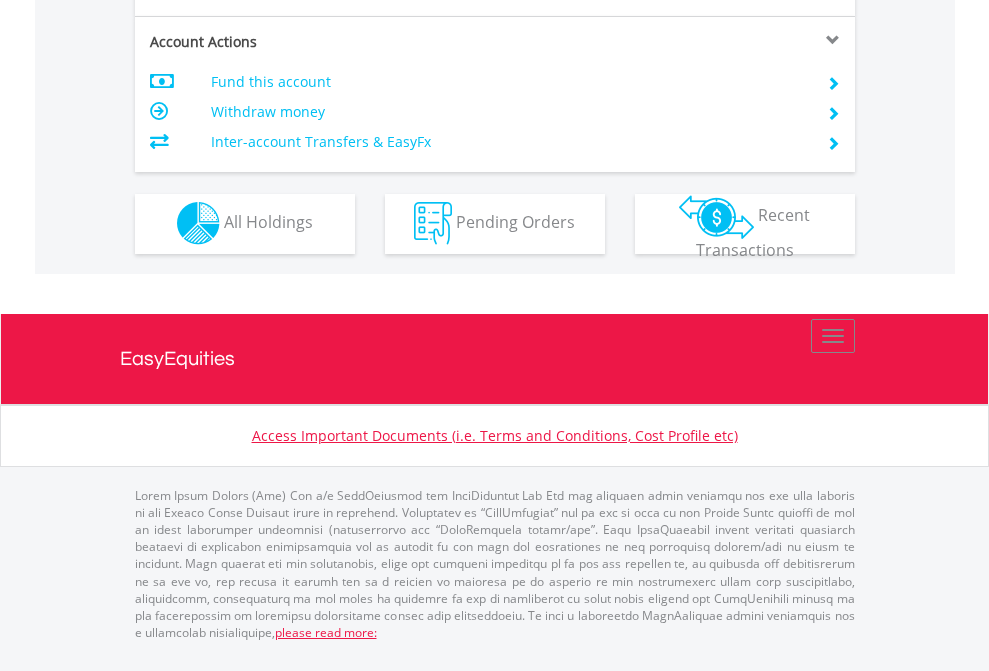 click on "Investment types" at bounding box center [706, -353] 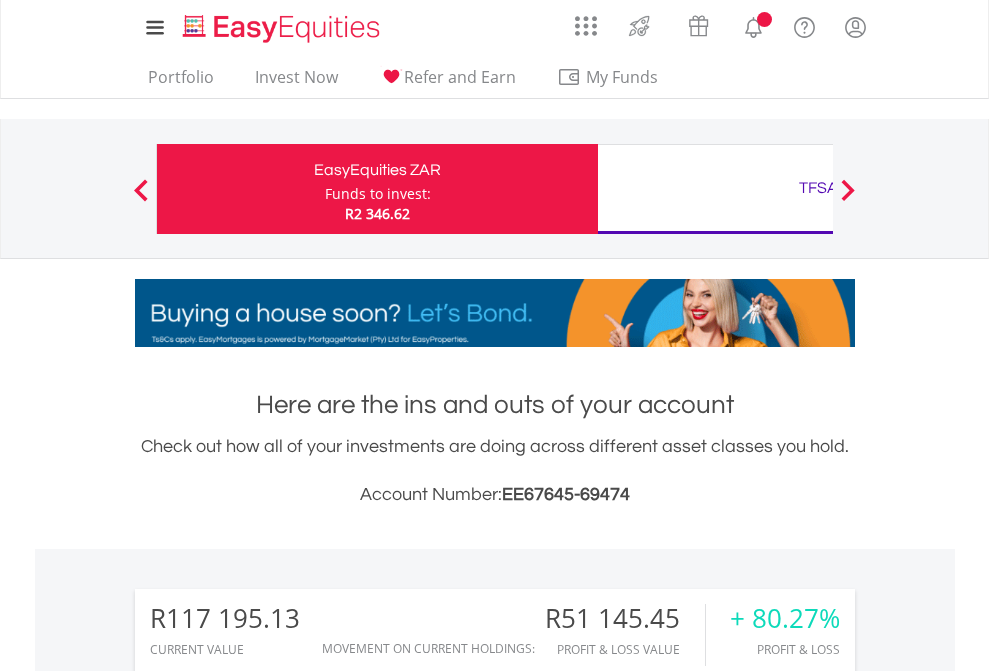 scroll, scrollTop: 2344, scrollLeft: 0, axis: vertical 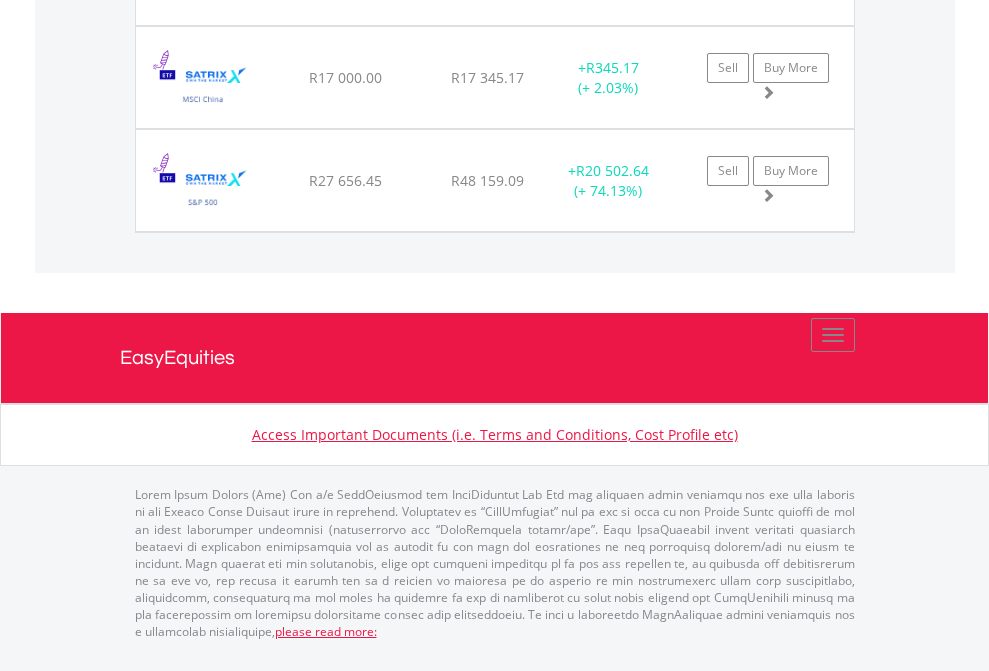 click on "TFSA" at bounding box center (818, -1665) 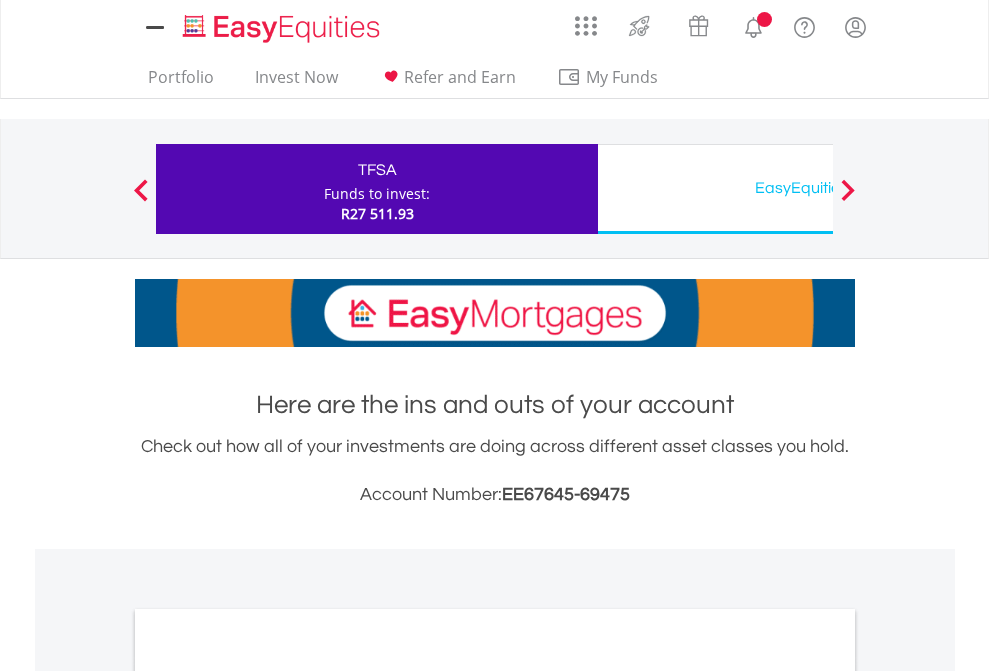 scroll, scrollTop: 0, scrollLeft: 0, axis: both 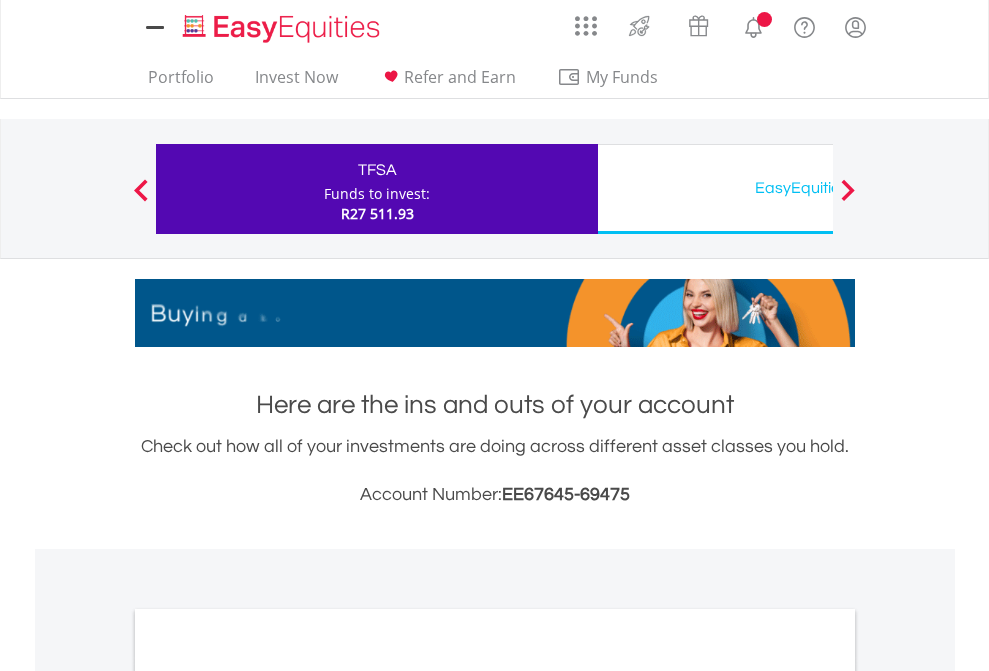 click on "All Holdings" at bounding box center (268, 1096) 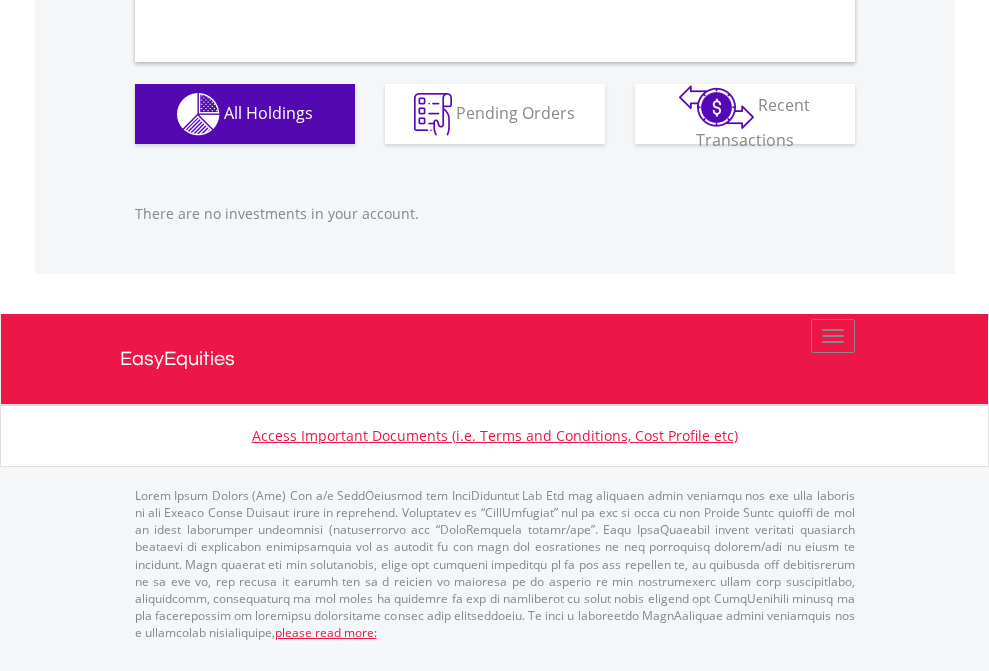 scroll, scrollTop: 2027, scrollLeft: 0, axis: vertical 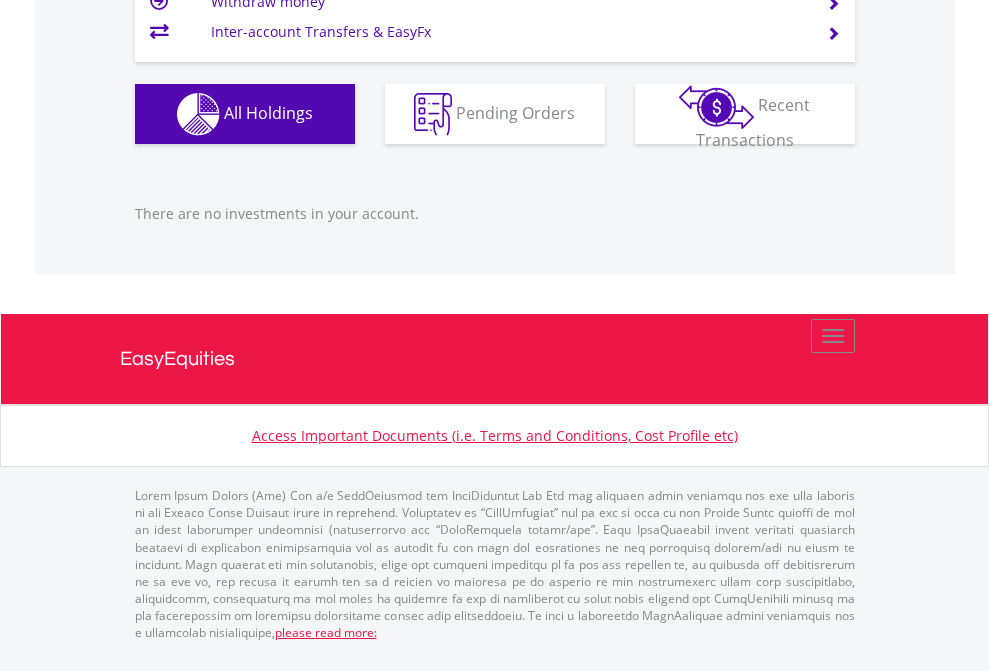 click on "EasyEquities USD" at bounding box center (818, -1206) 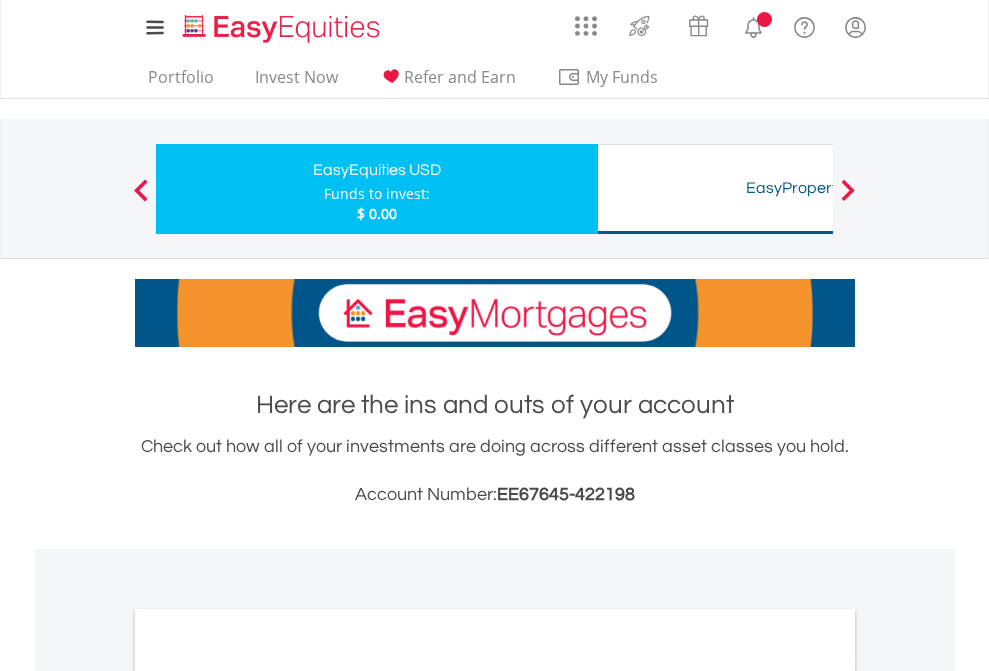 scroll, scrollTop: 0, scrollLeft: 0, axis: both 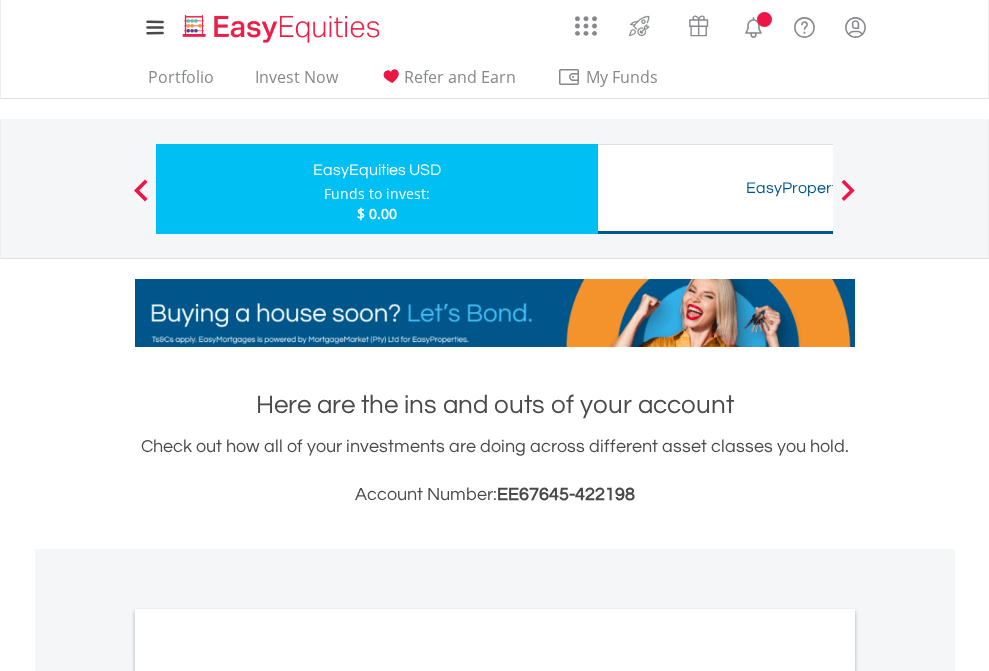 click on "All Holdings" at bounding box center [268, 1096] 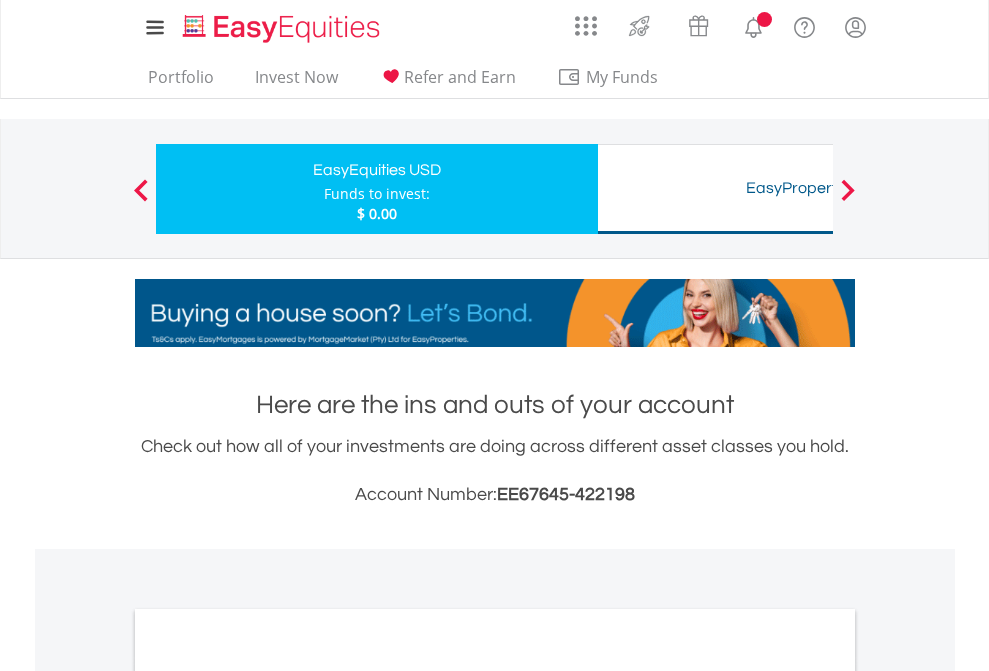scroll, scrollTop: 1202, scrollLeft: 0, axis: vertical 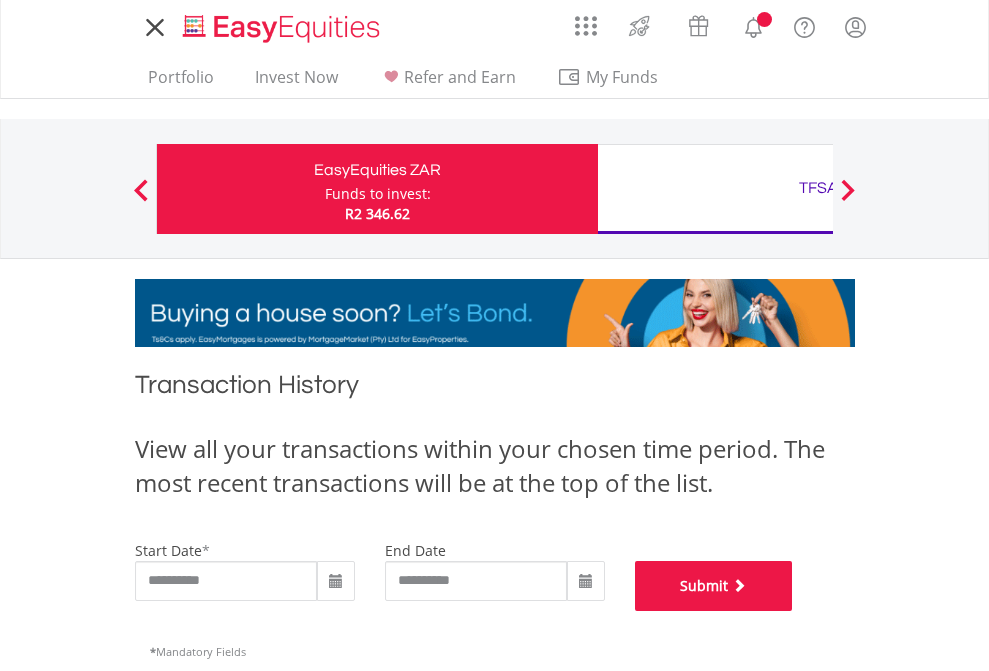 click on "Submit" at bounding box center [714, 586] 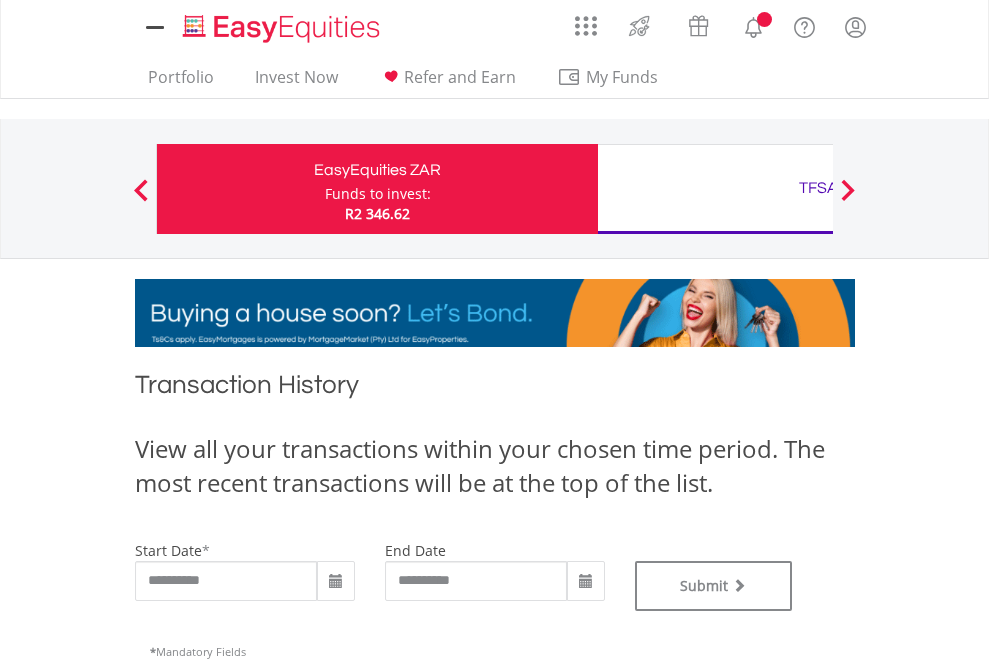 scroll, scrollTop: 0, scrollLeft: 0, axis: both 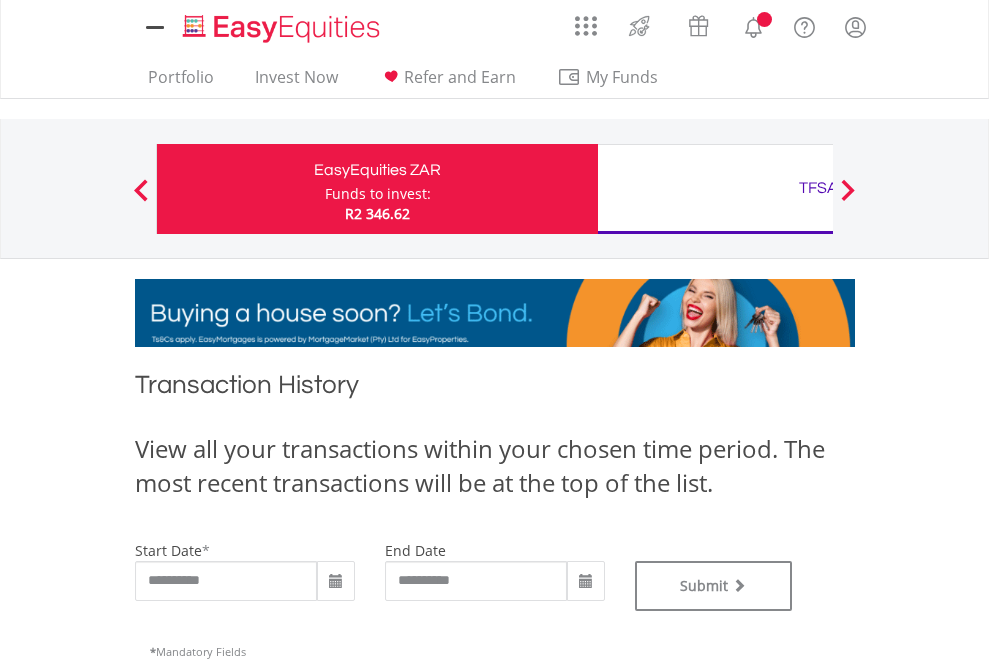 click on "TFSA" at bounding box center [818, 188] 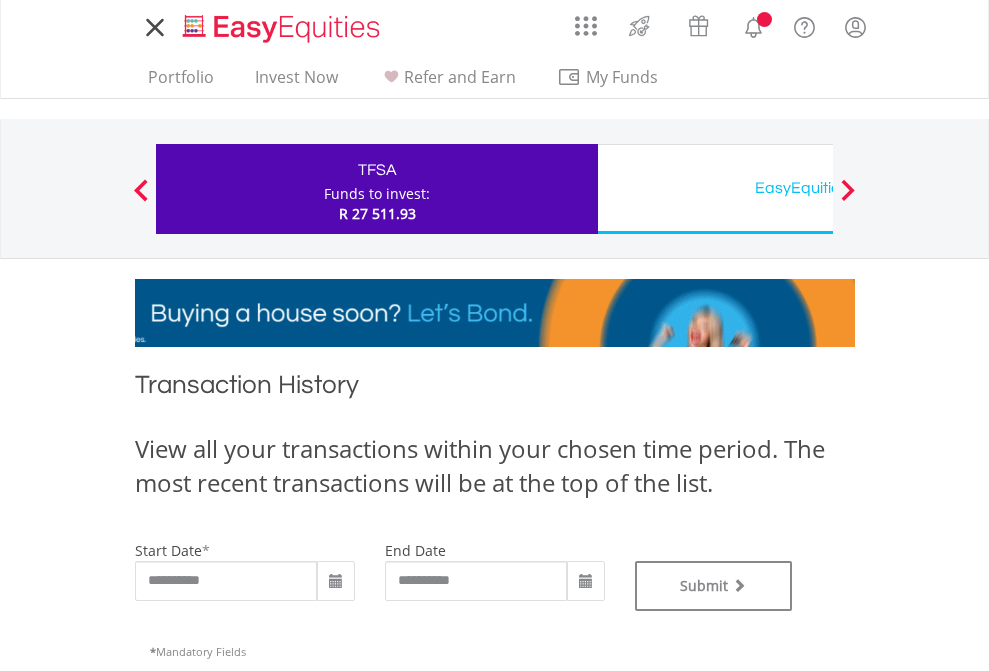 type on "**********" 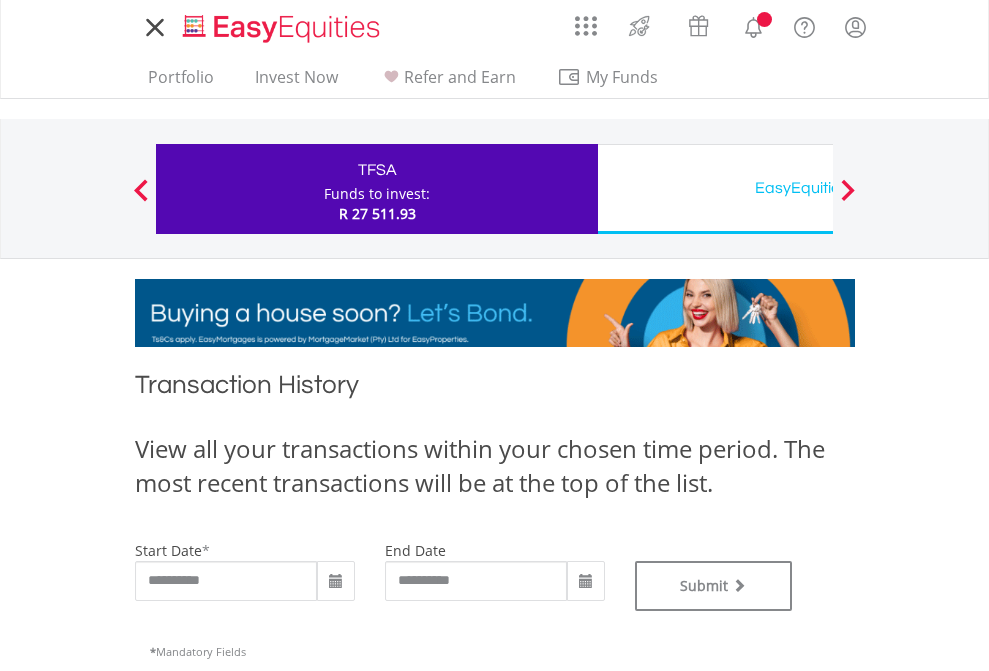 scroll, scrollTop: 0, scrollLeft: 0, axis: both 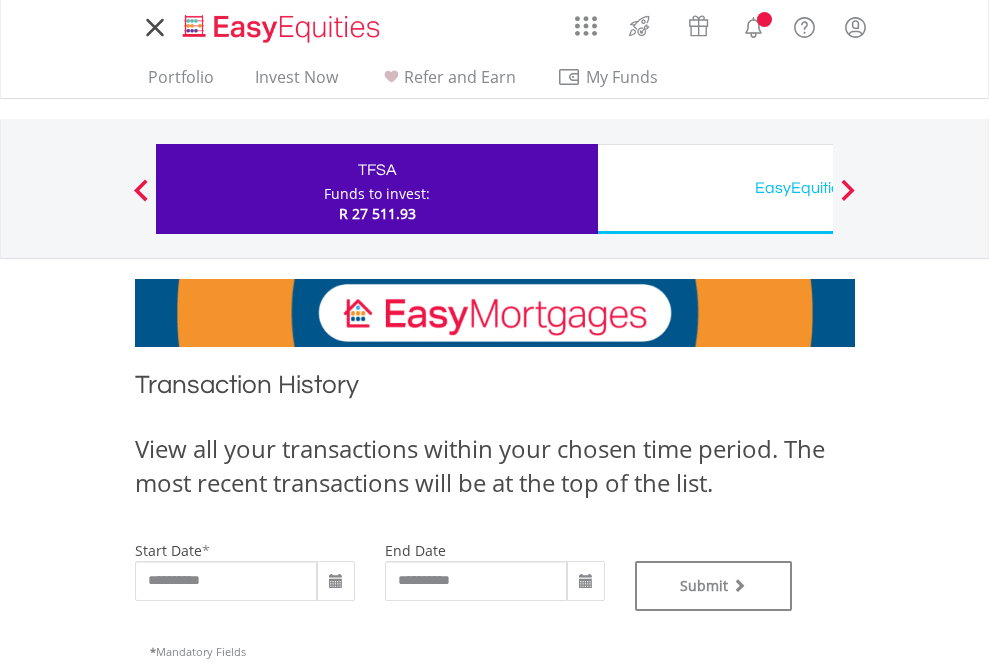 type on "**********" 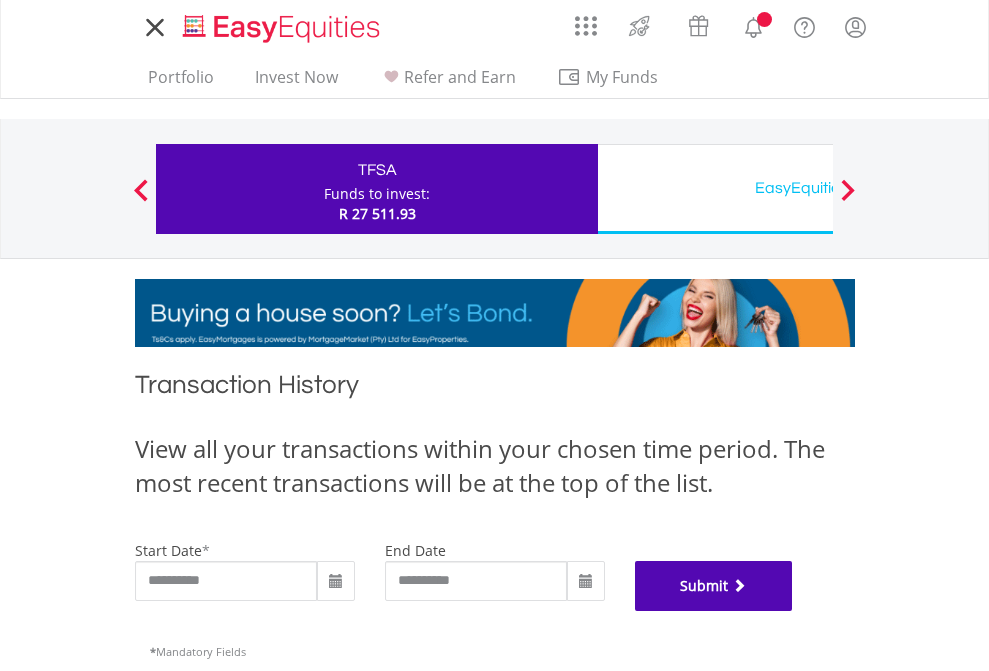 click on "Submit" at bounding box center (714, 586) 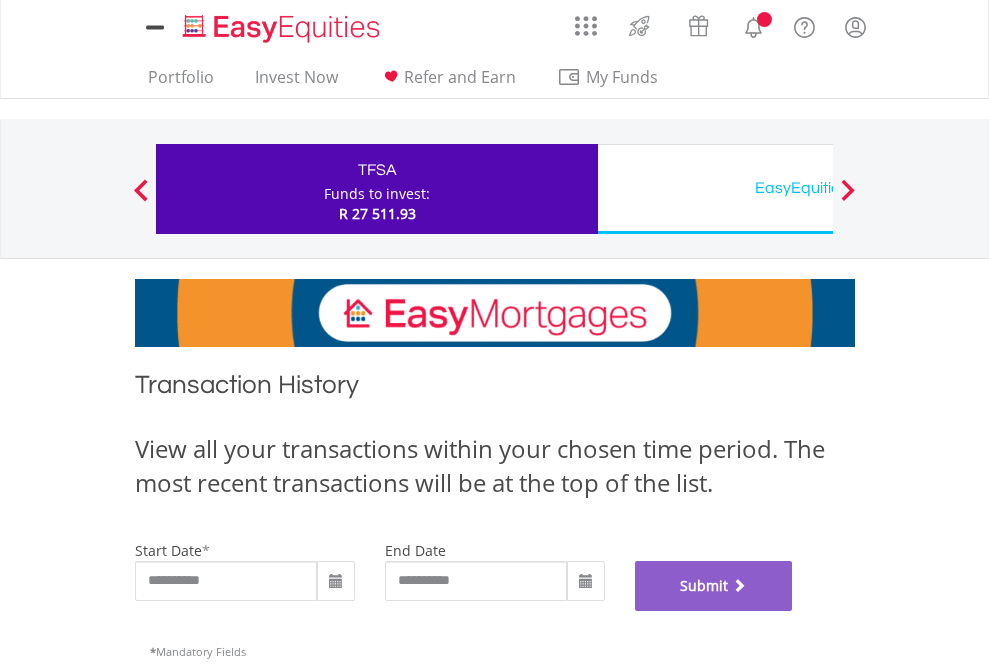 scroll, scrollTop: 811, scrollLeft: 0, axis: vertical 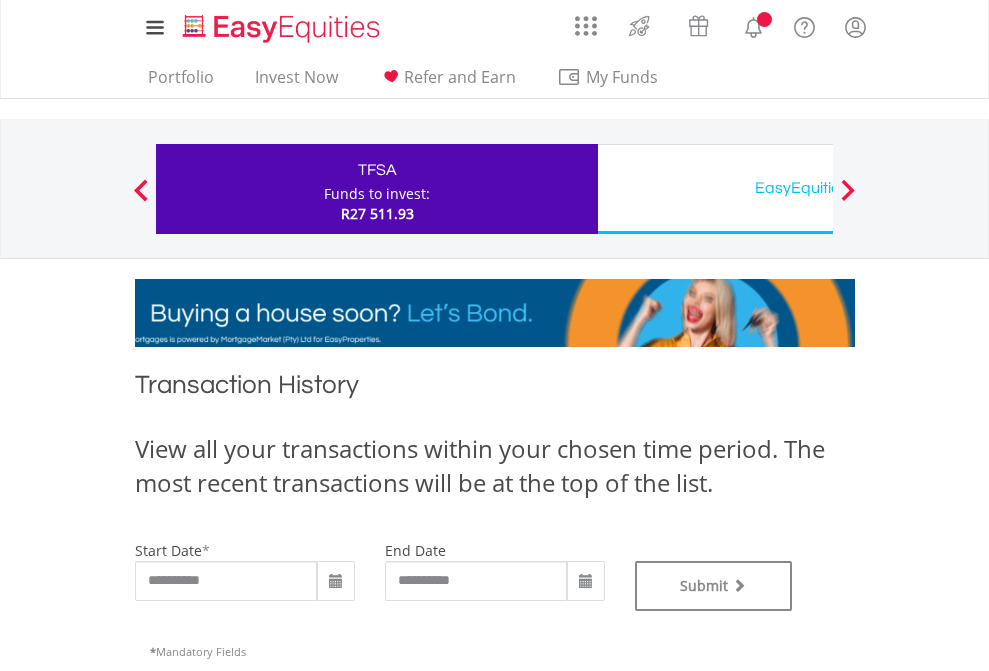 click on "EasyEquities USD" at bounding box center [818, 188] 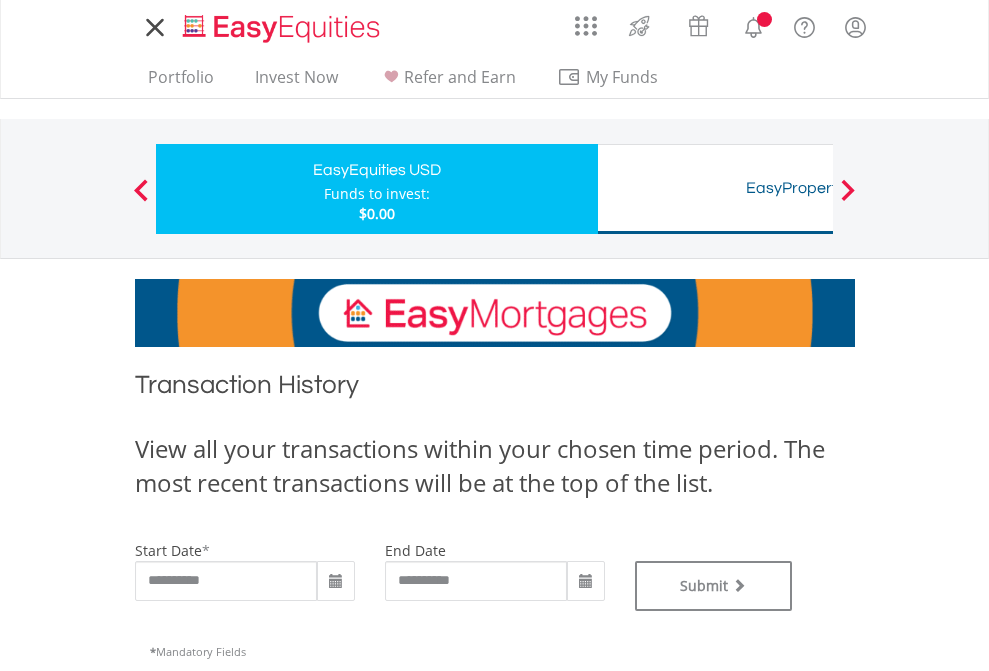 scroll, scrollTop: 0, scrollLeft: 0, axis: both 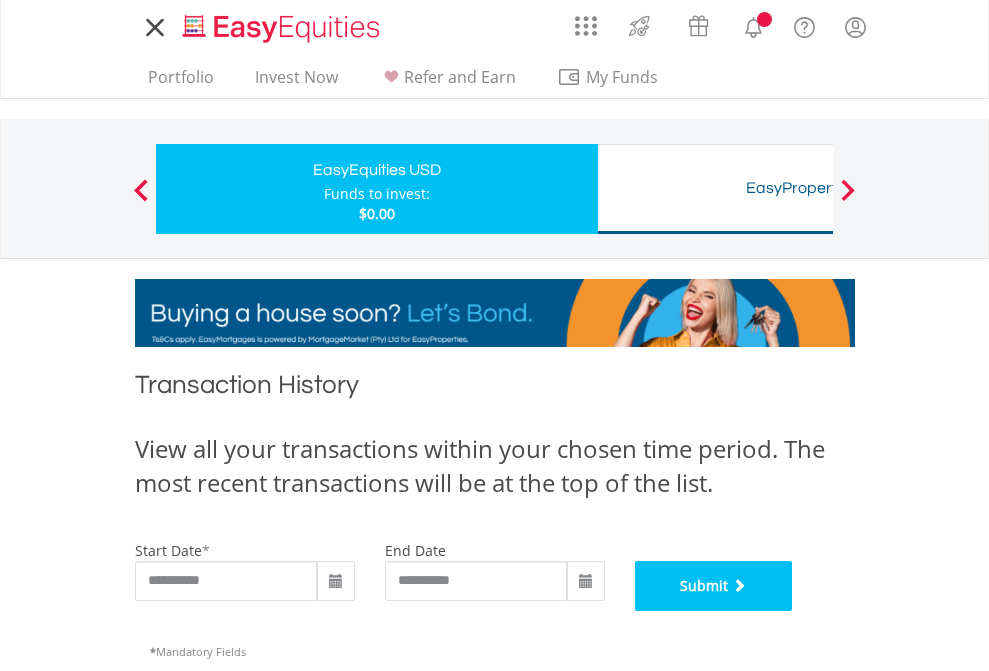 click on "Submit" at bounding box center (714, 586) 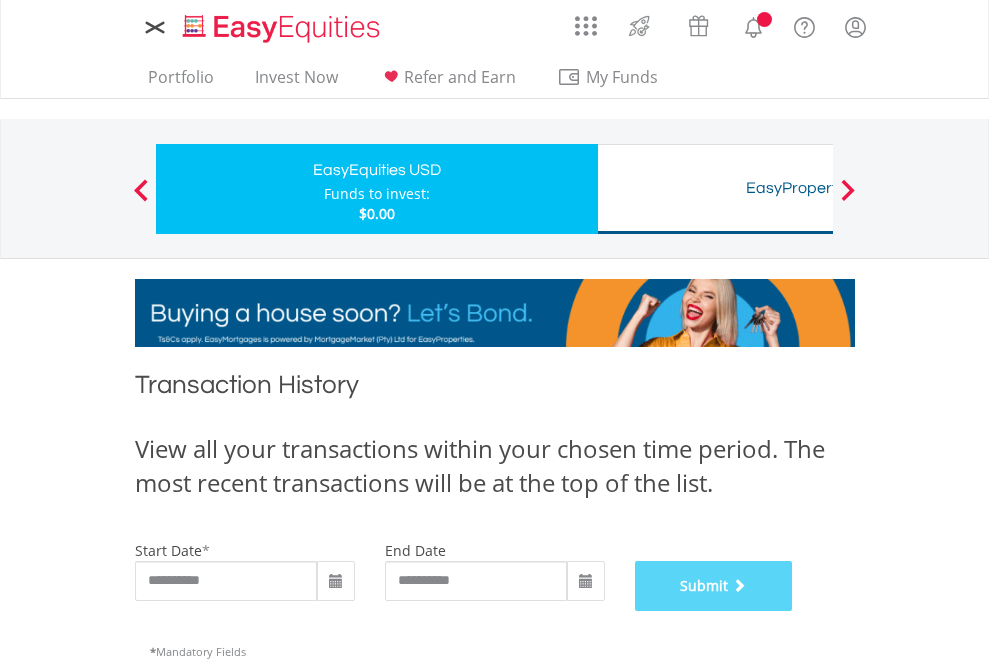 scroll, scrollTop: 811, scrollLeft: 0, axis: vertical 